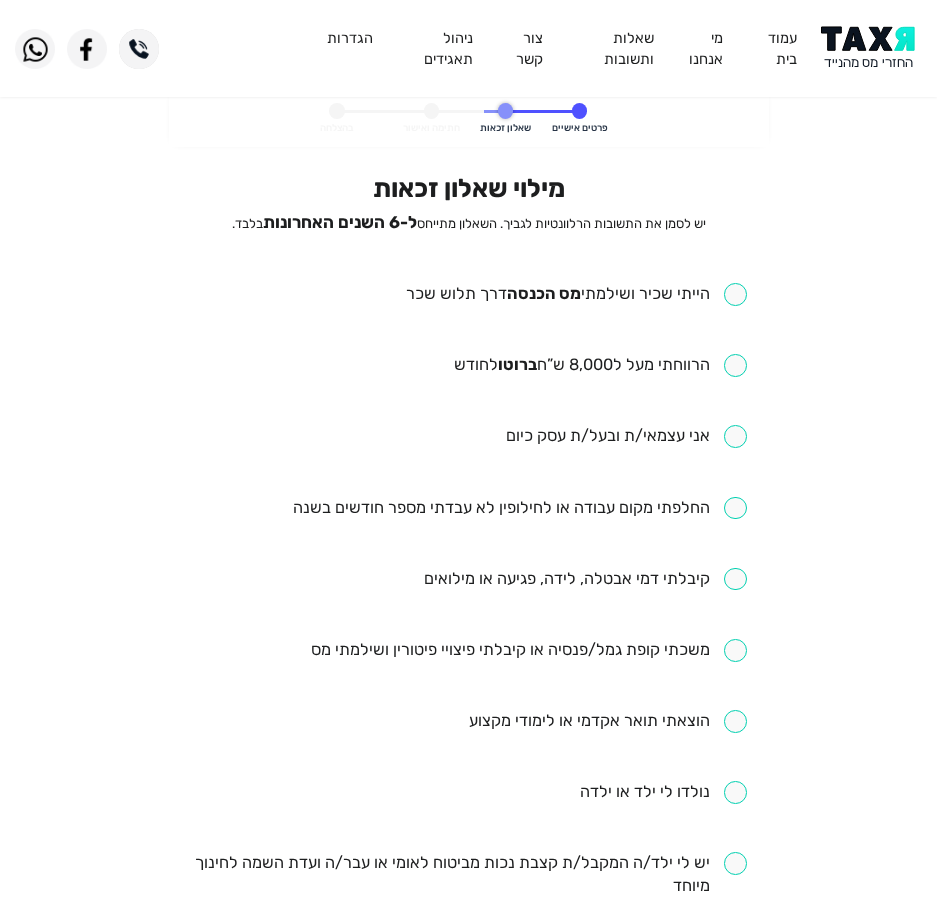 scroll, scrollTop: 0, scrollLeft: 0, axis: both 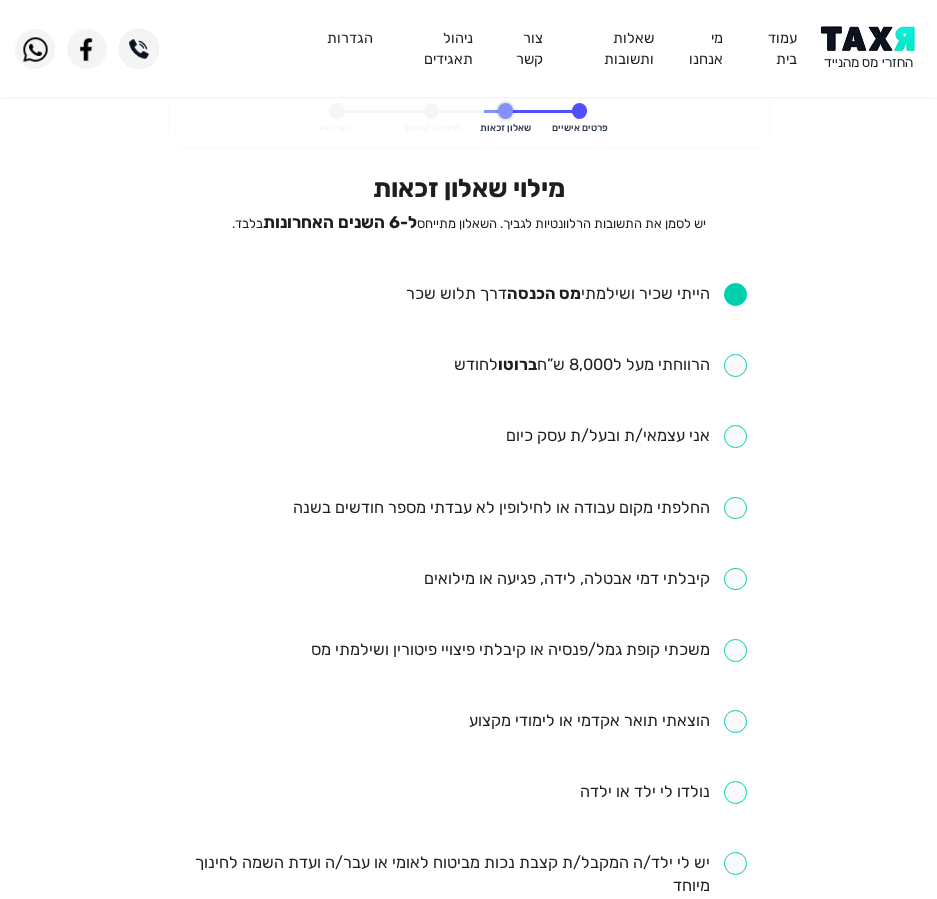 click at bounding box center [600, 365] 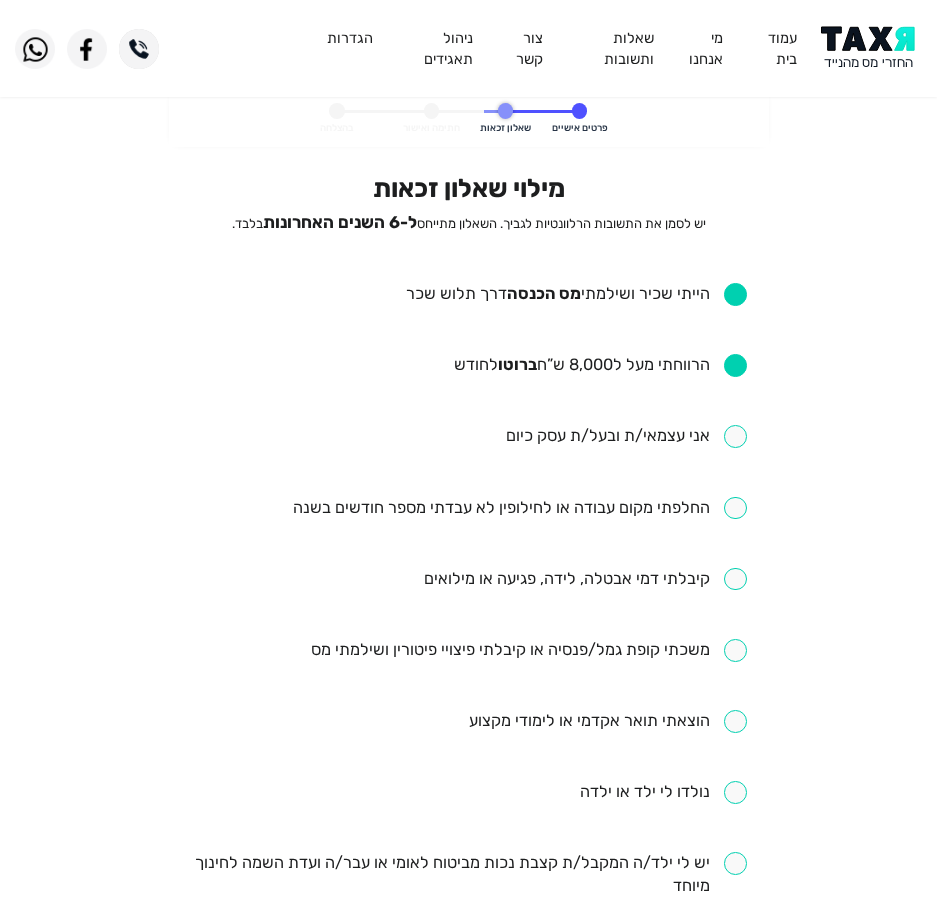 click at bounding box center (520, 508) 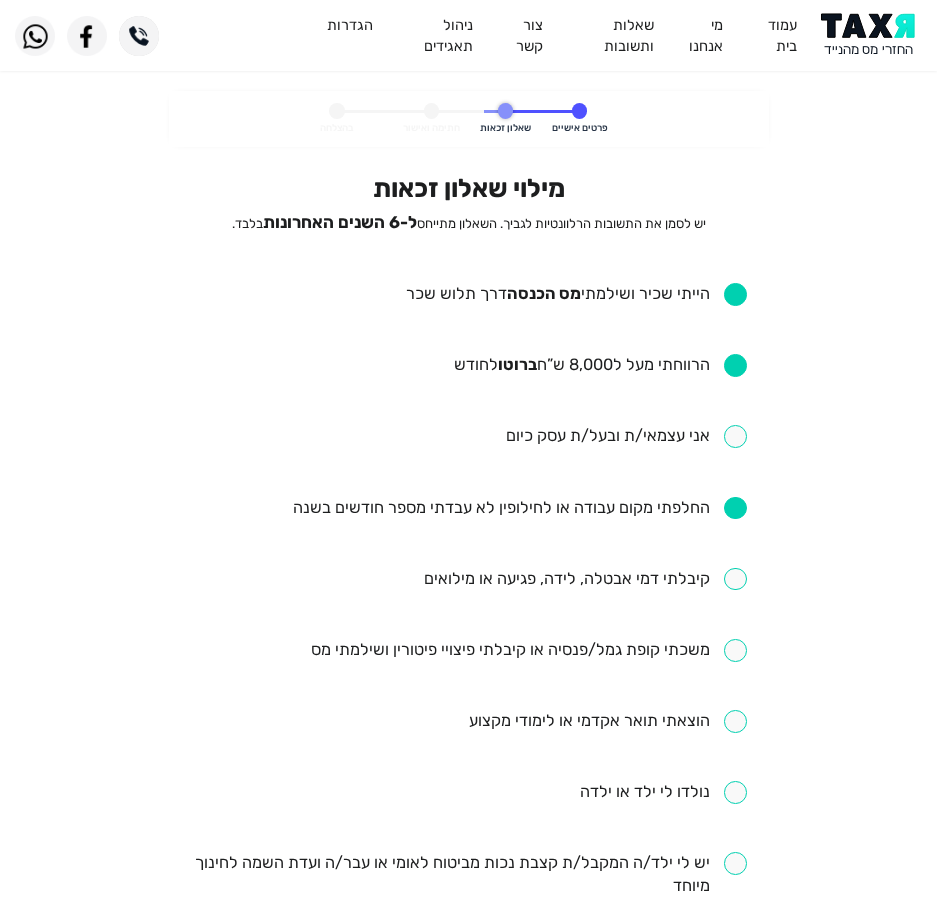 scroll, scrollTop: 200, scrollLeft: 0, axis: vertical 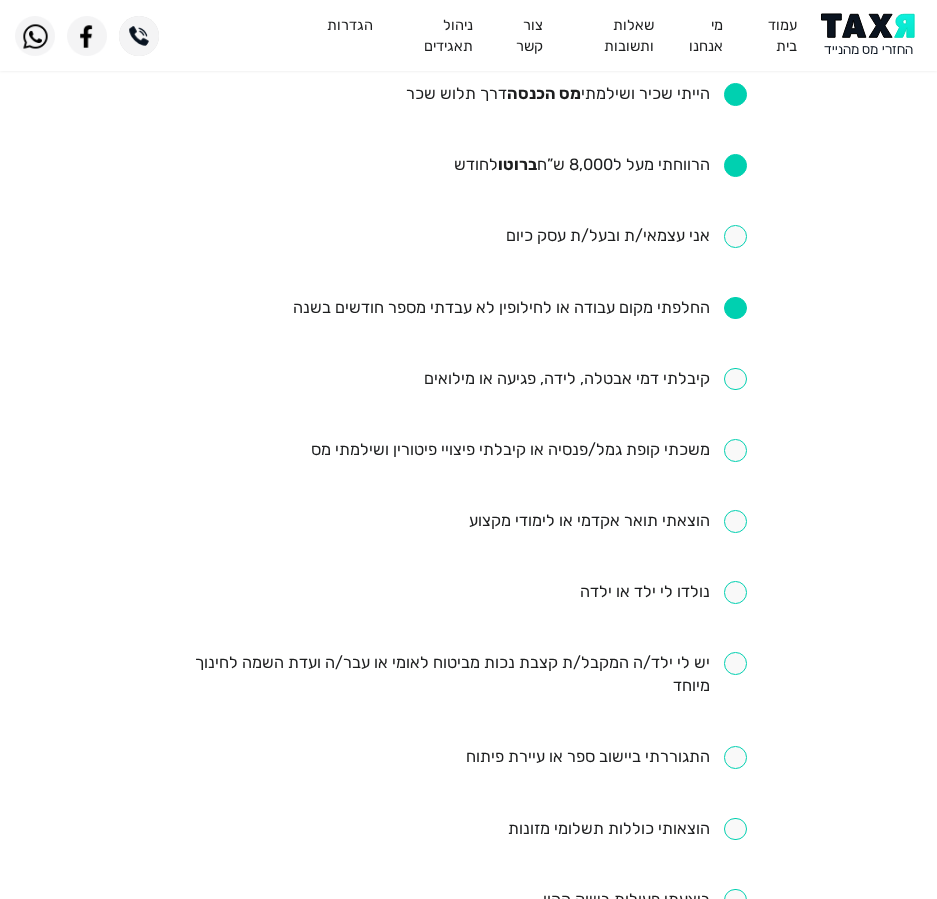 click at bounding box center (585, 379) 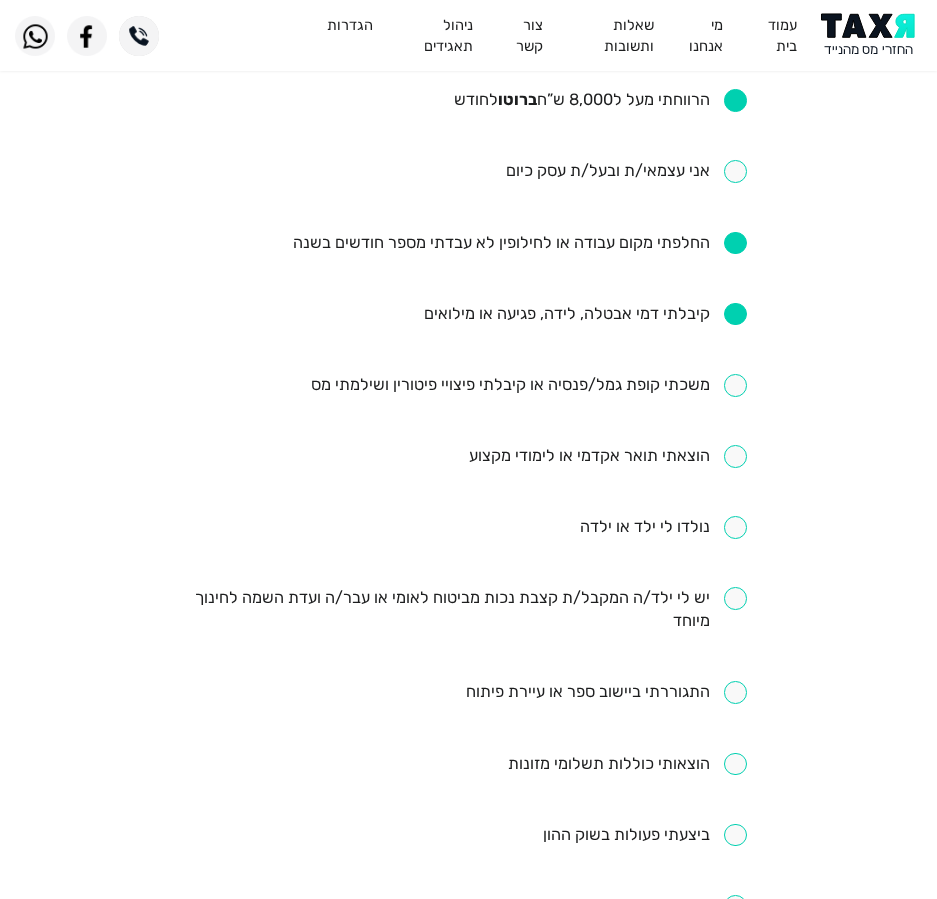 scroll, scrollTop: 300, scrollLeft: 0, axis: vertical 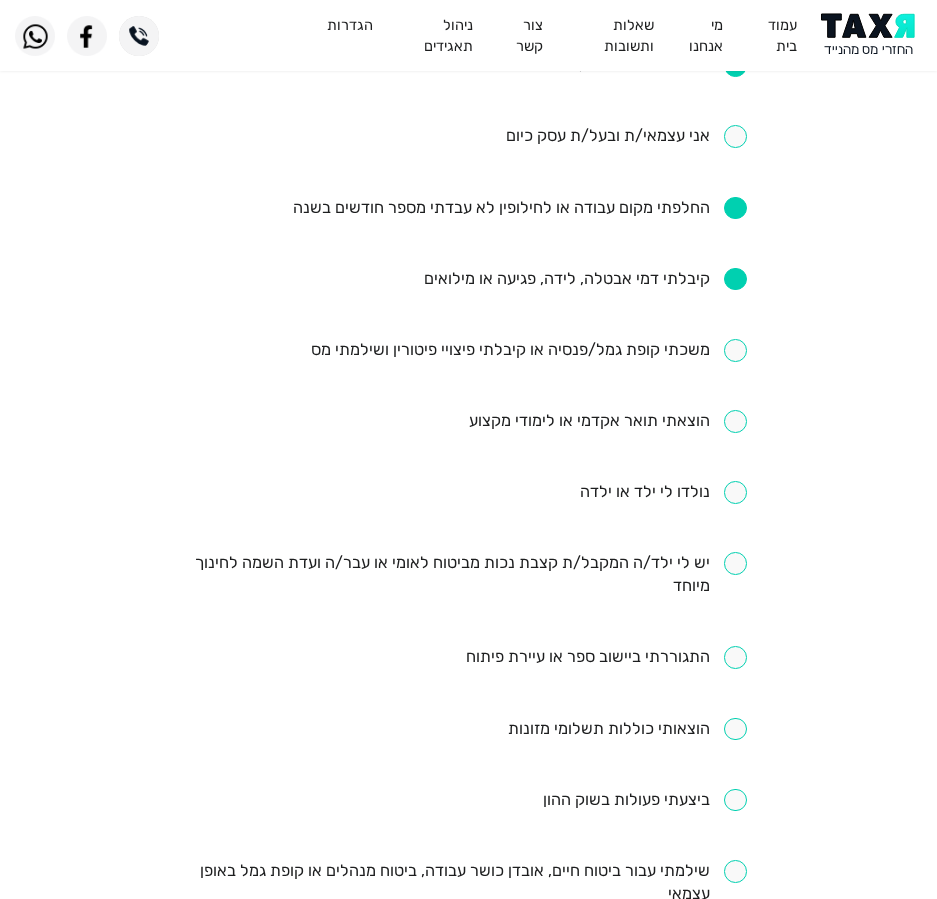 click at bounding box center [529, 350] 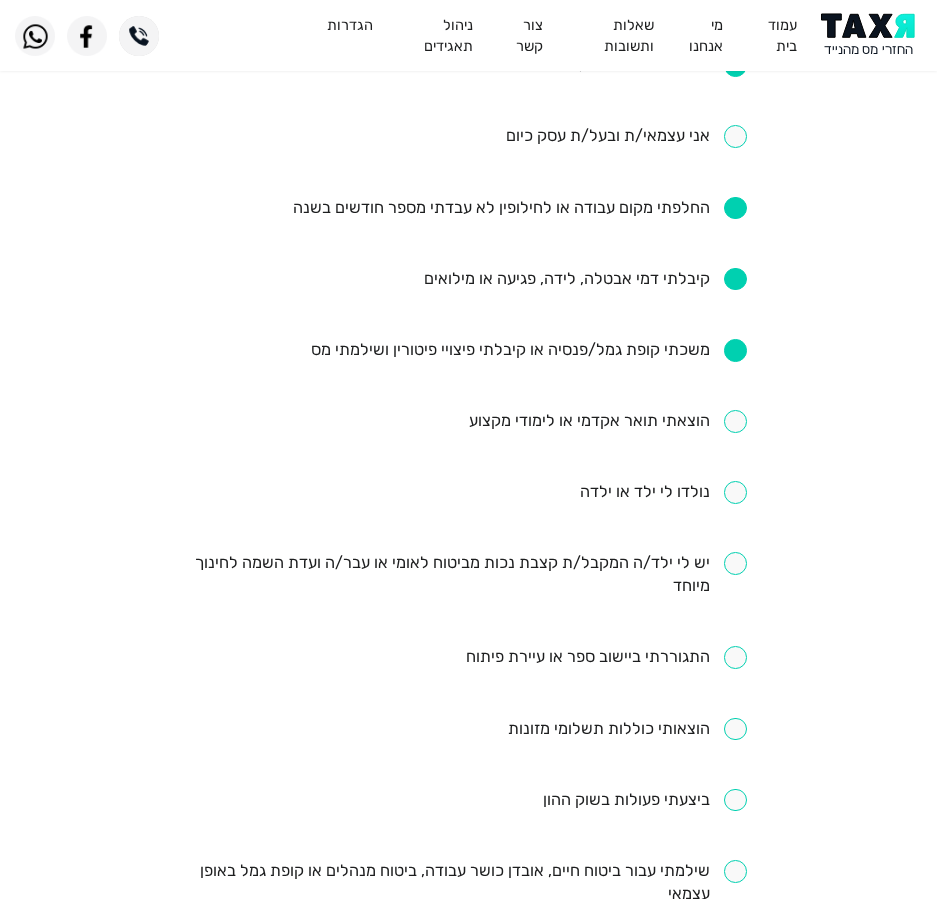 click at bounding box center (608, 421) 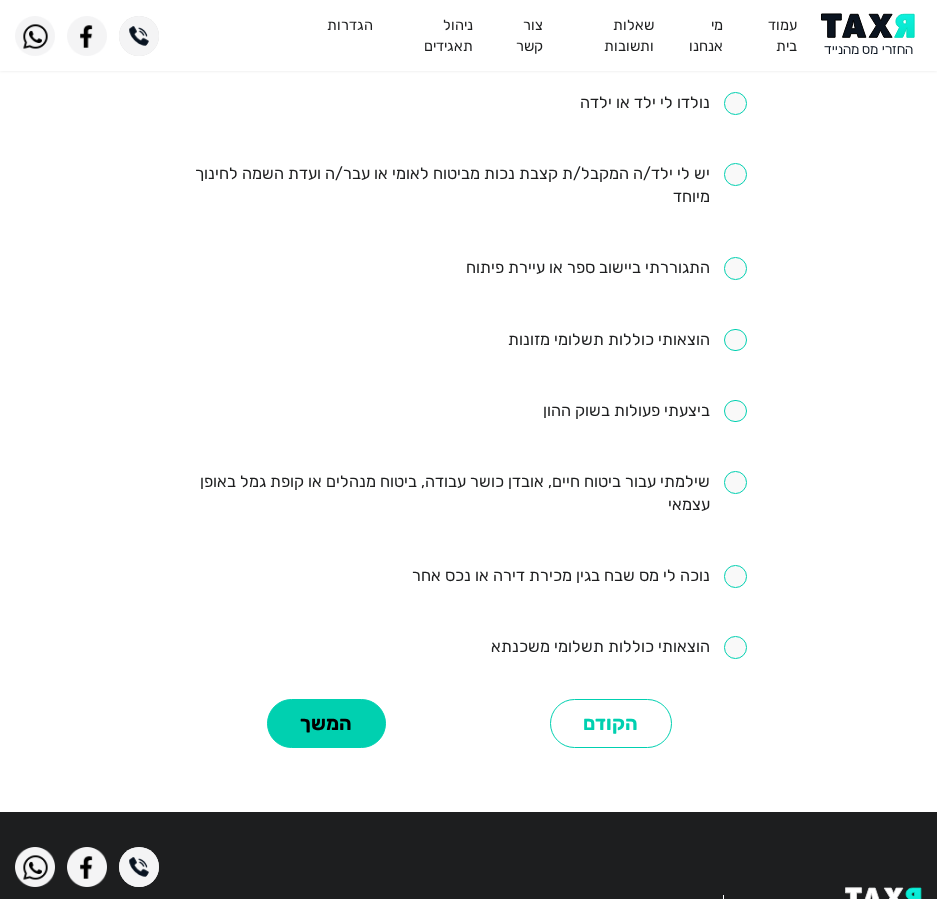 scroll, scrollTop: 700, scrollLeft: 0, axis: vertical 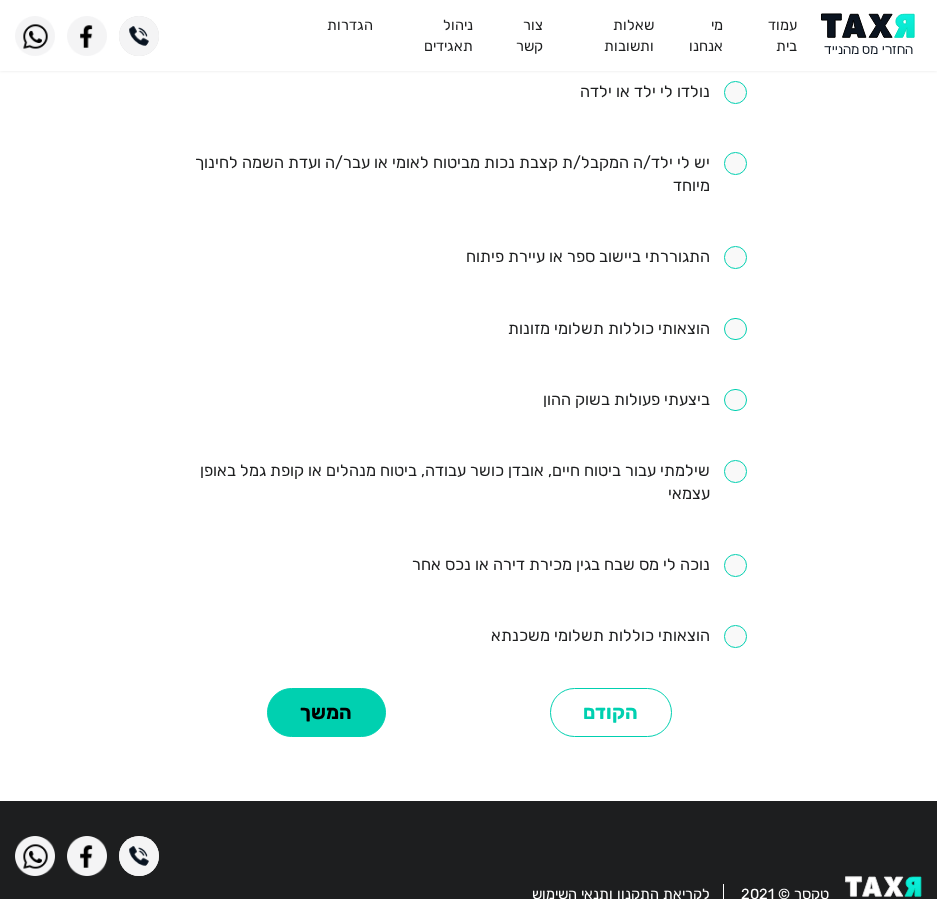 click at bounding box center [645, 400] 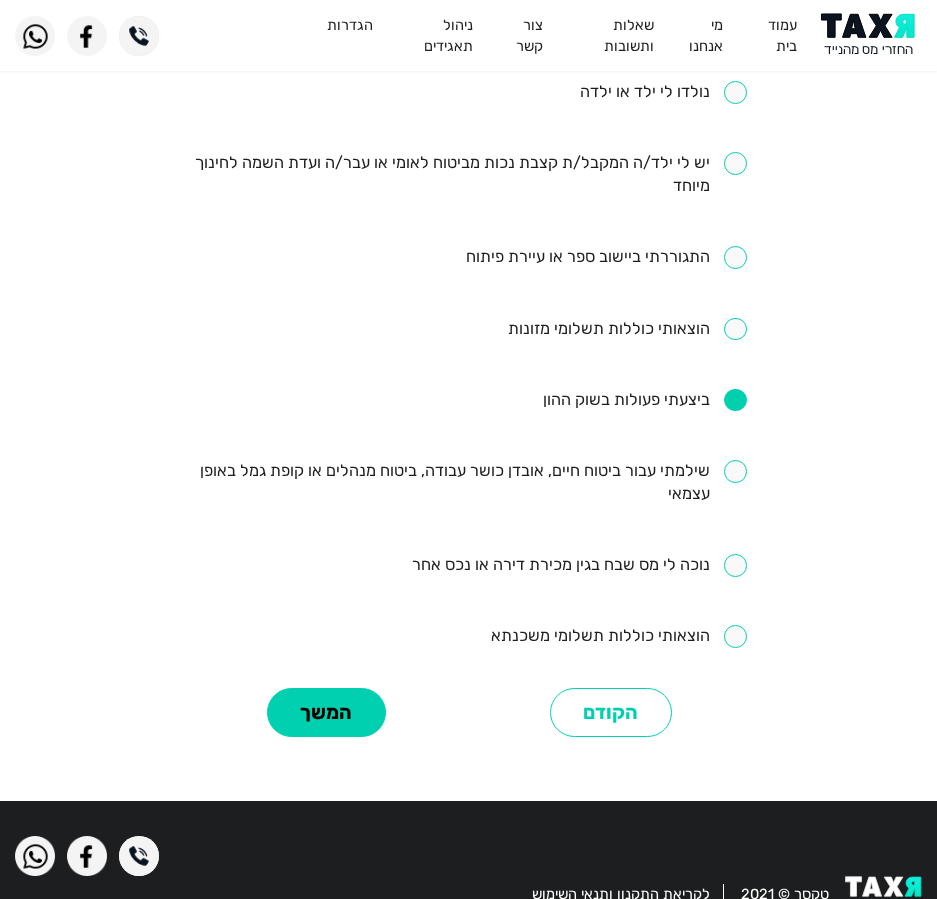 click at bounding box center [468, 483] 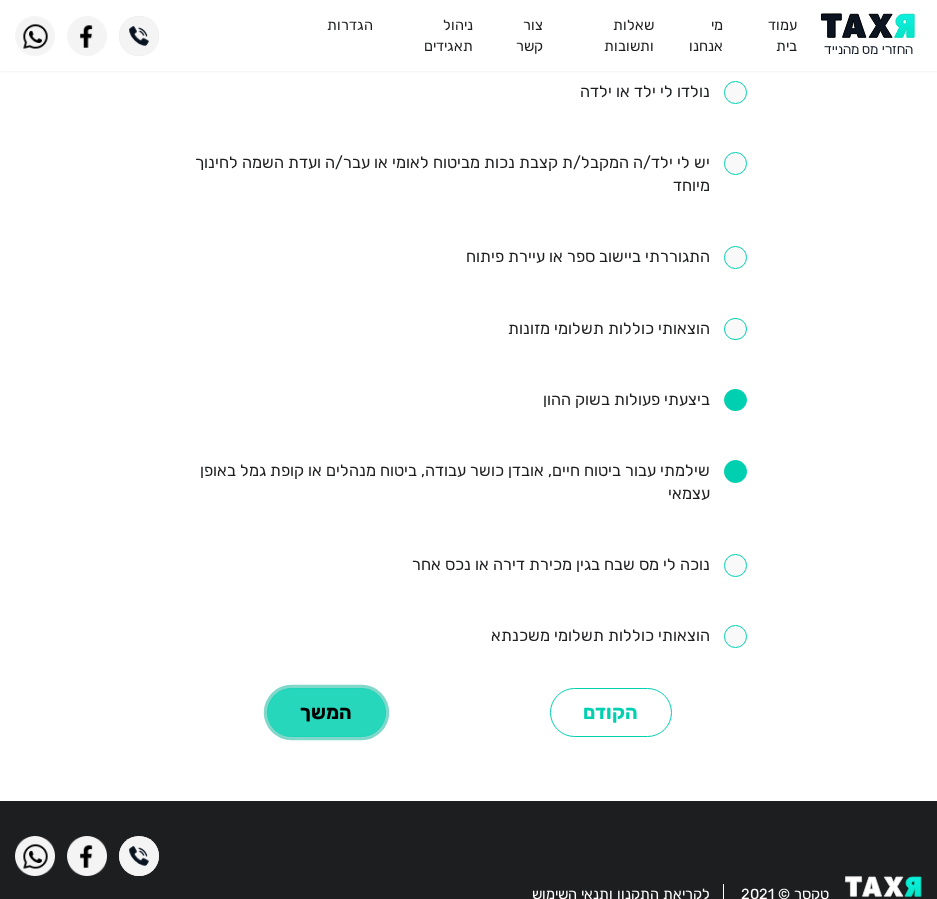 click on "המשך" at bounding box center [326, 712] 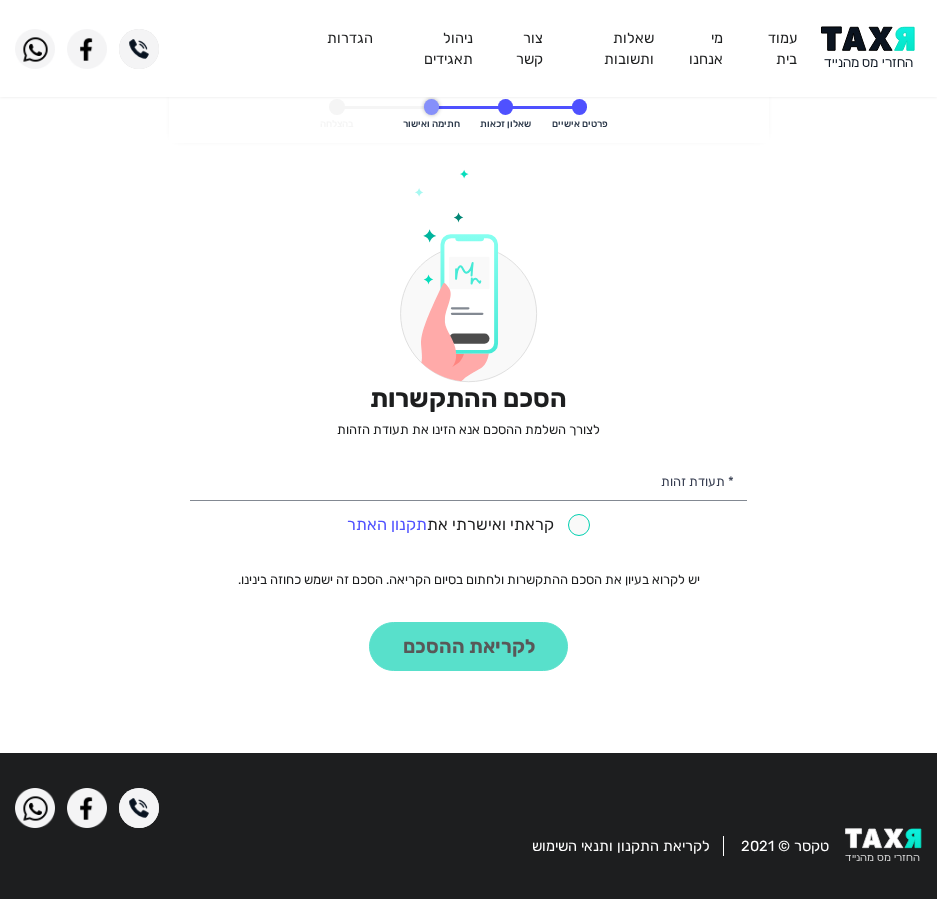 scroll, scrollTop: 0, scrollLeft: 0, axis: both 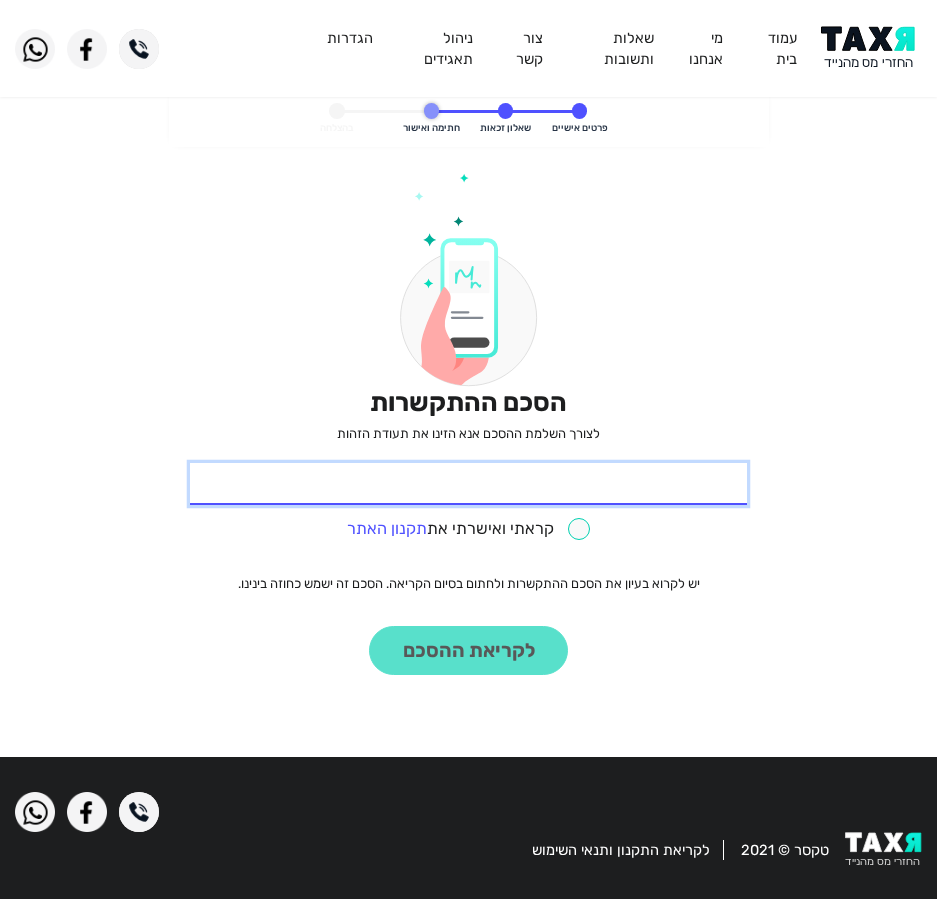 click on "* תעודת זהות" at bounding box center [468, 484] 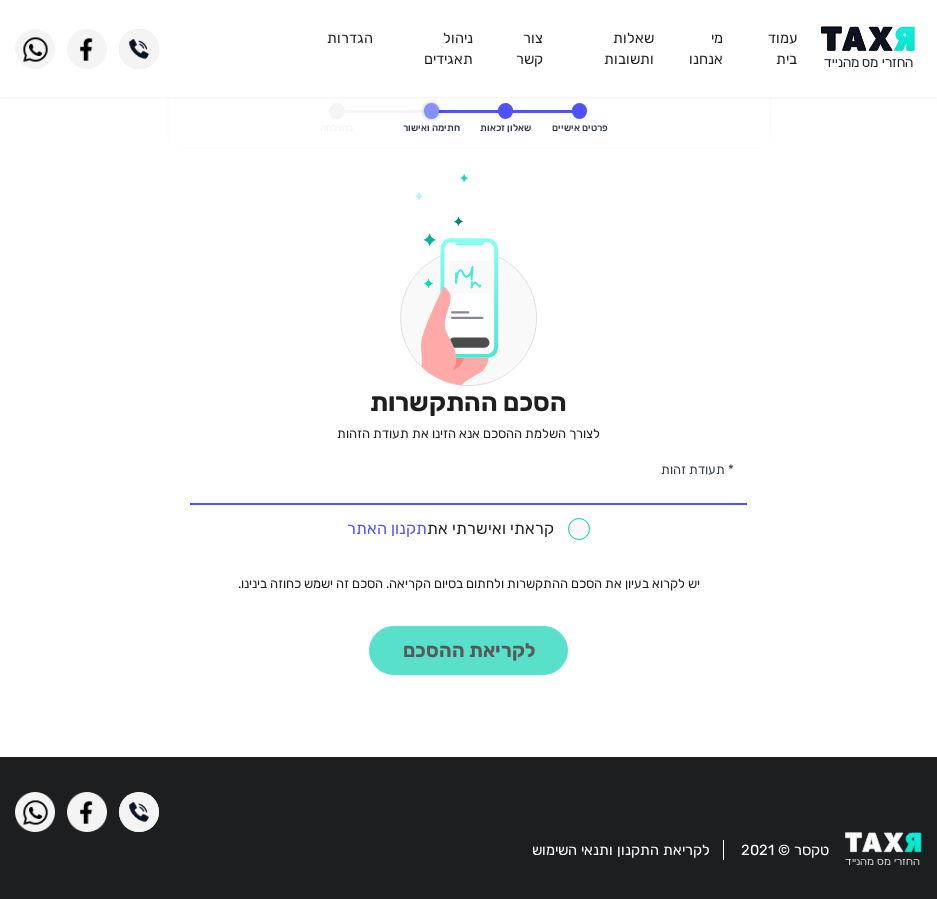 click at bounding box center [469, 529] 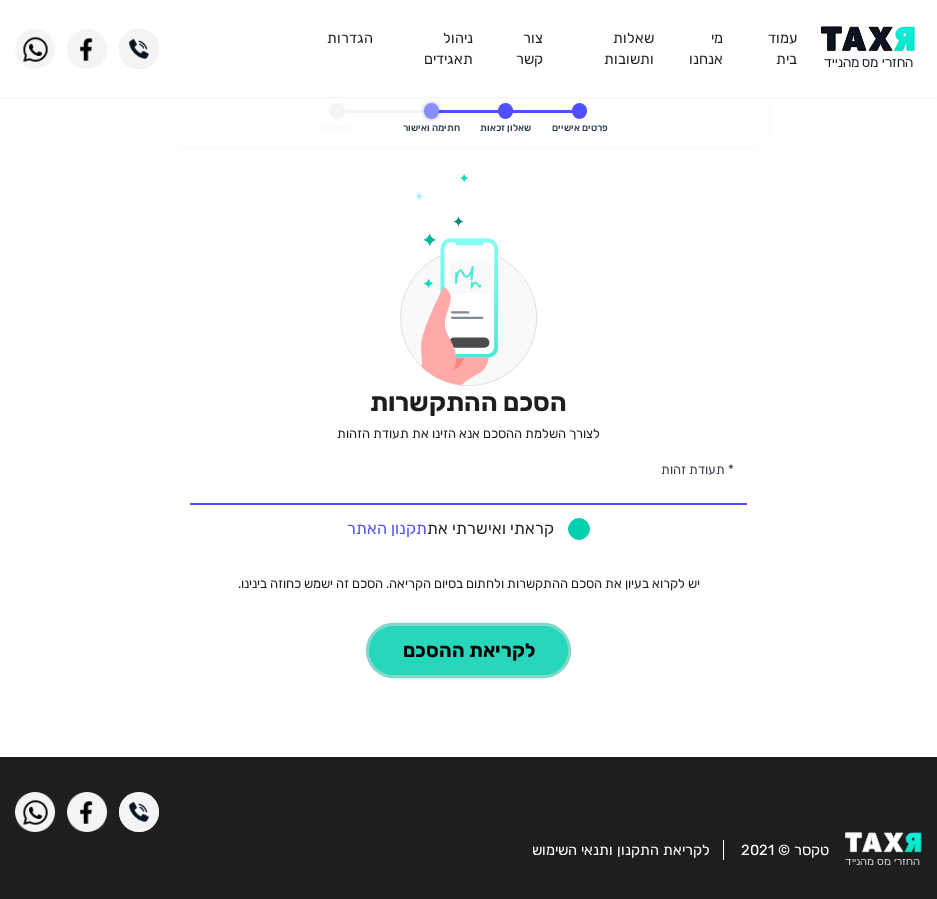 click on "לקריאת ההסכם" at bounding box center (468, 650) 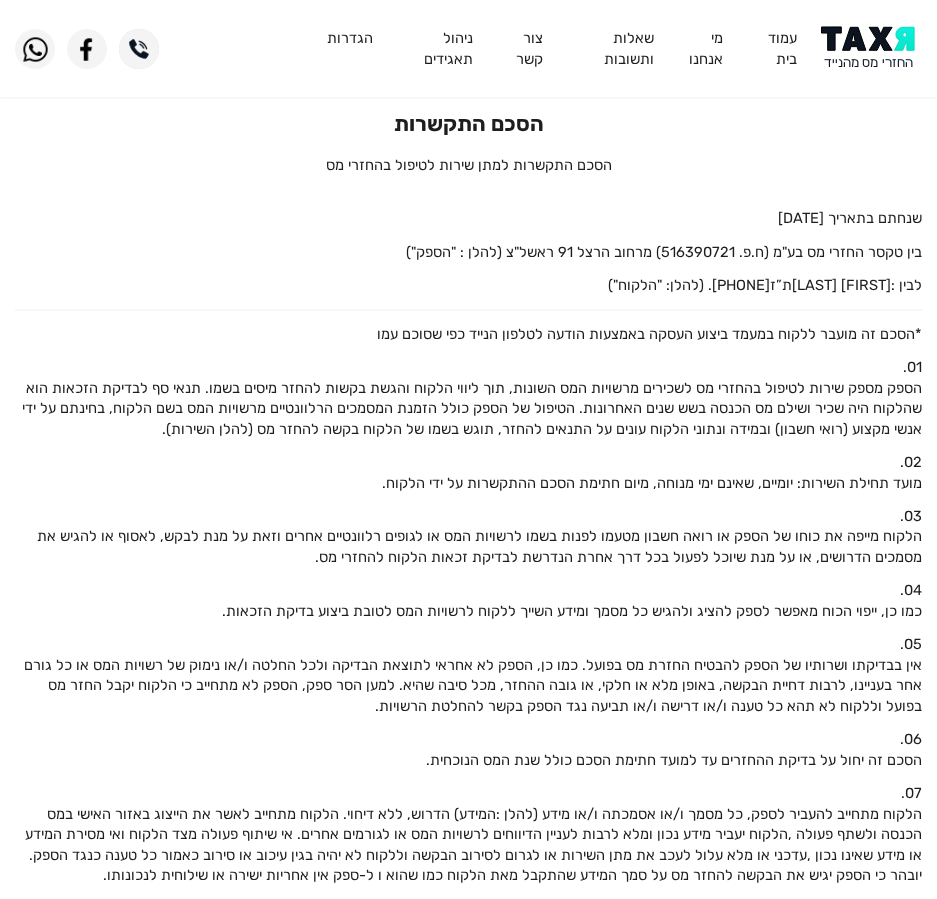 click at bounding box center (871, 48) 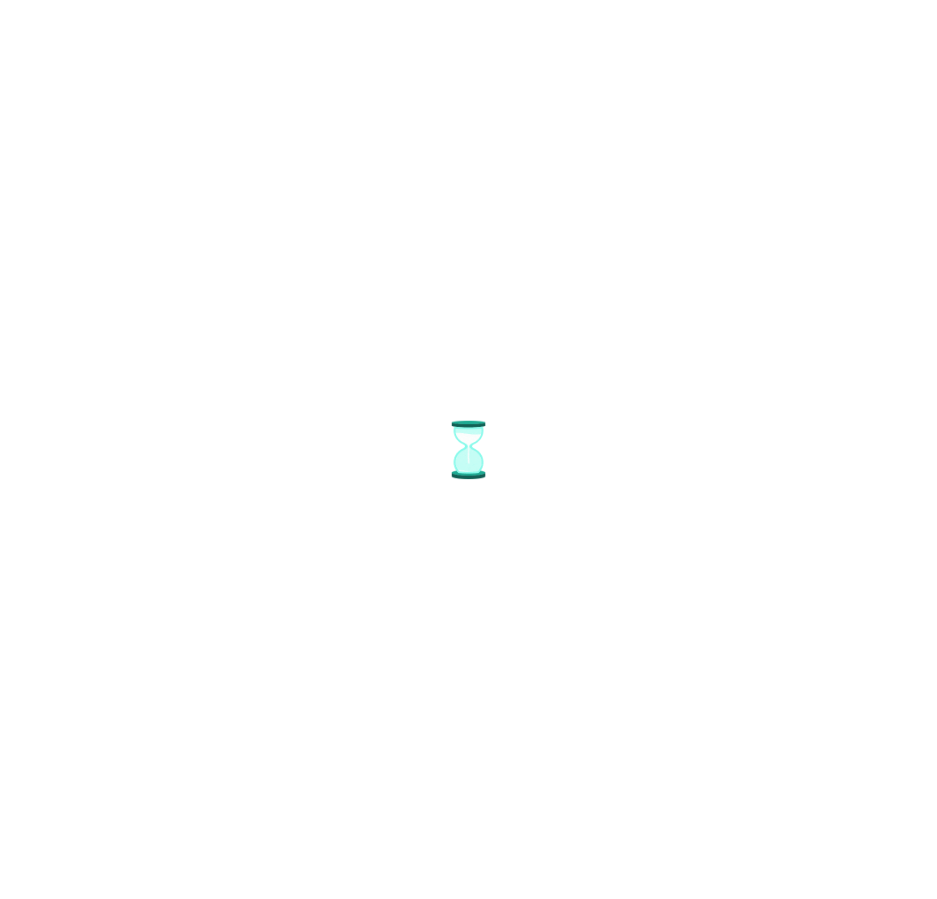 scroll, scrollTop: 0, scrollLeft: 0, axis: both 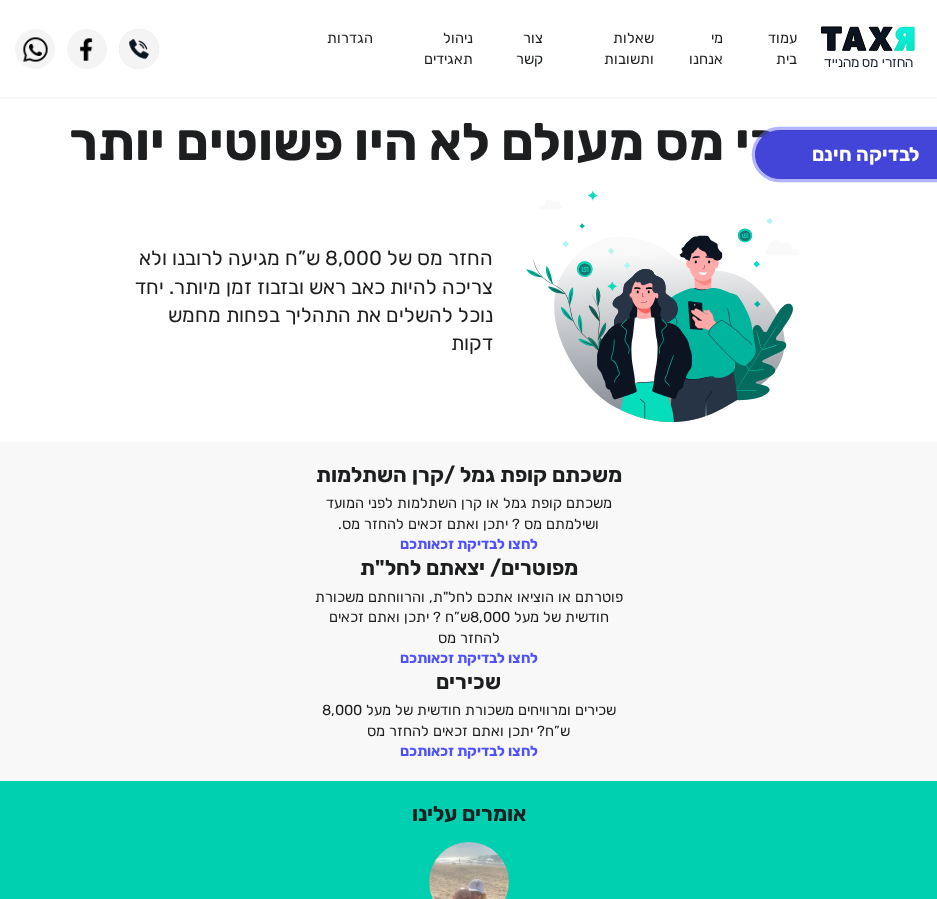 click on "לבדיקה חינם" 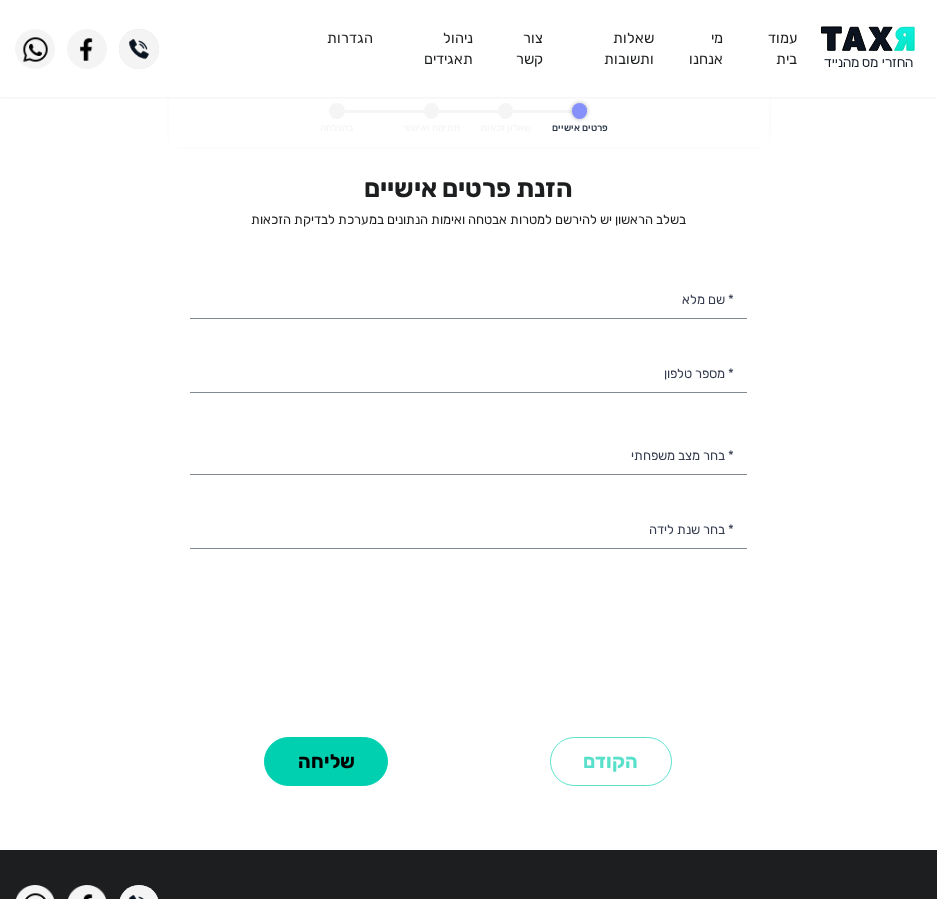select 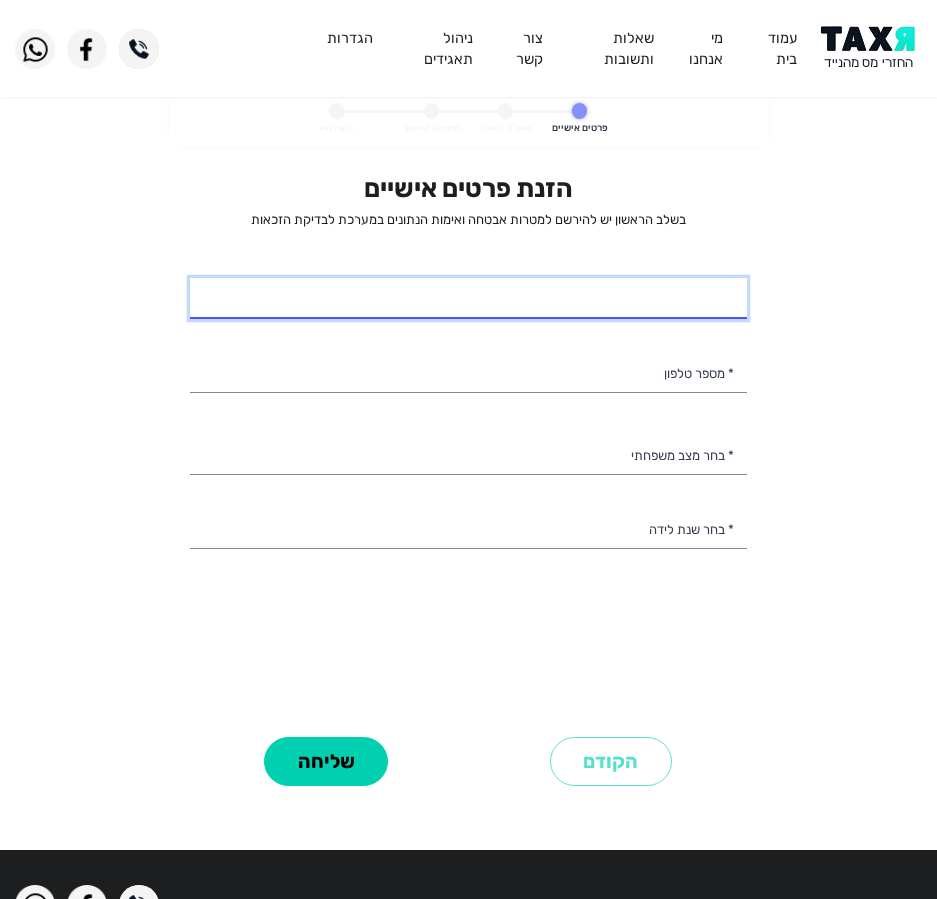 click on "* שם מלא" at bounding box center (468, 299) 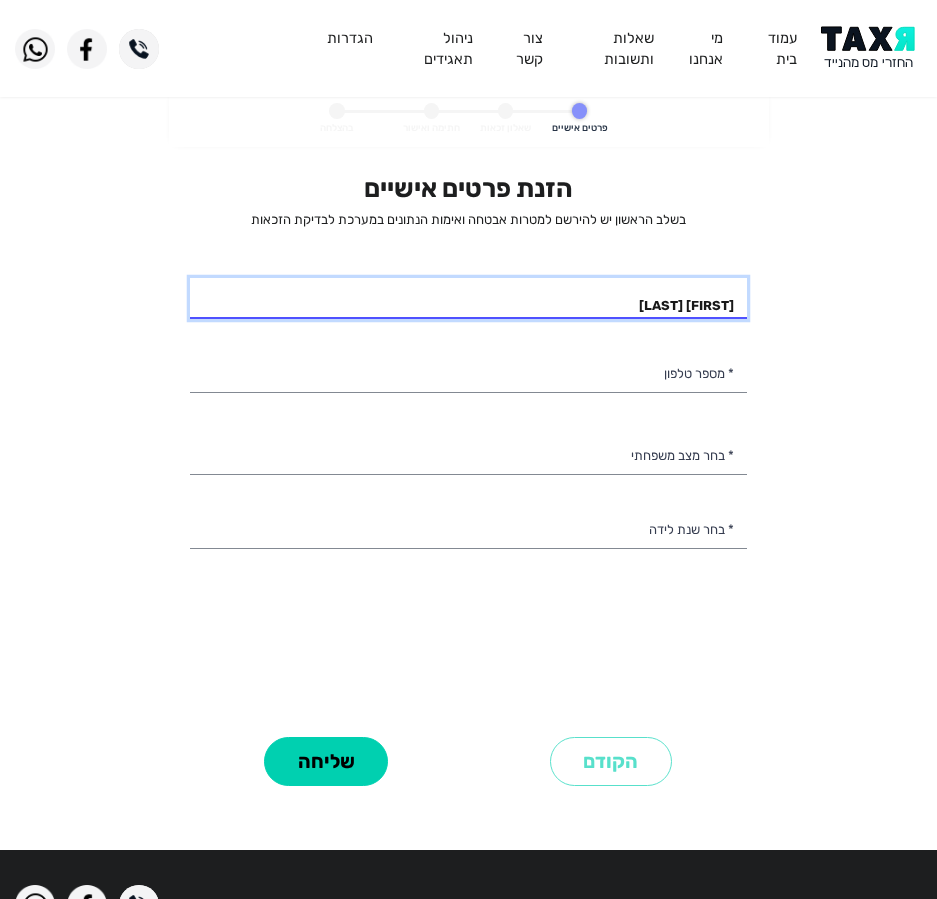 type on "טל לרר" 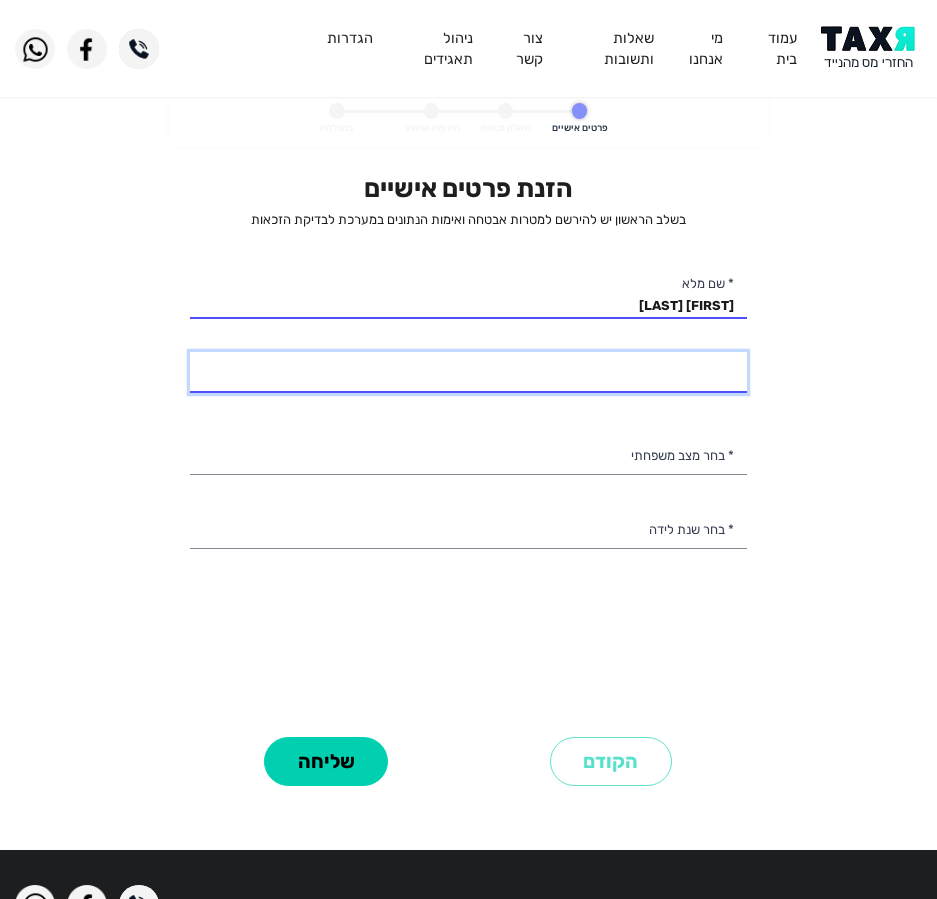 click on "* מספר טלפון" at bounding box center (468, 373) 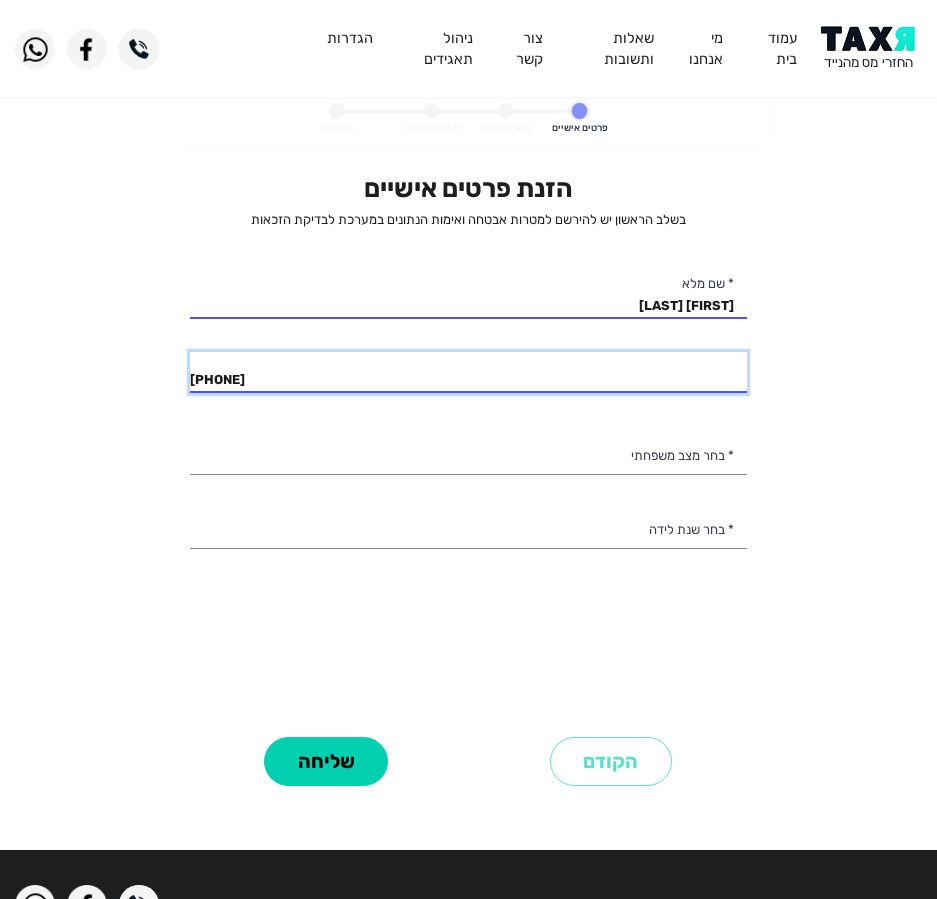 type on "054-5866769" 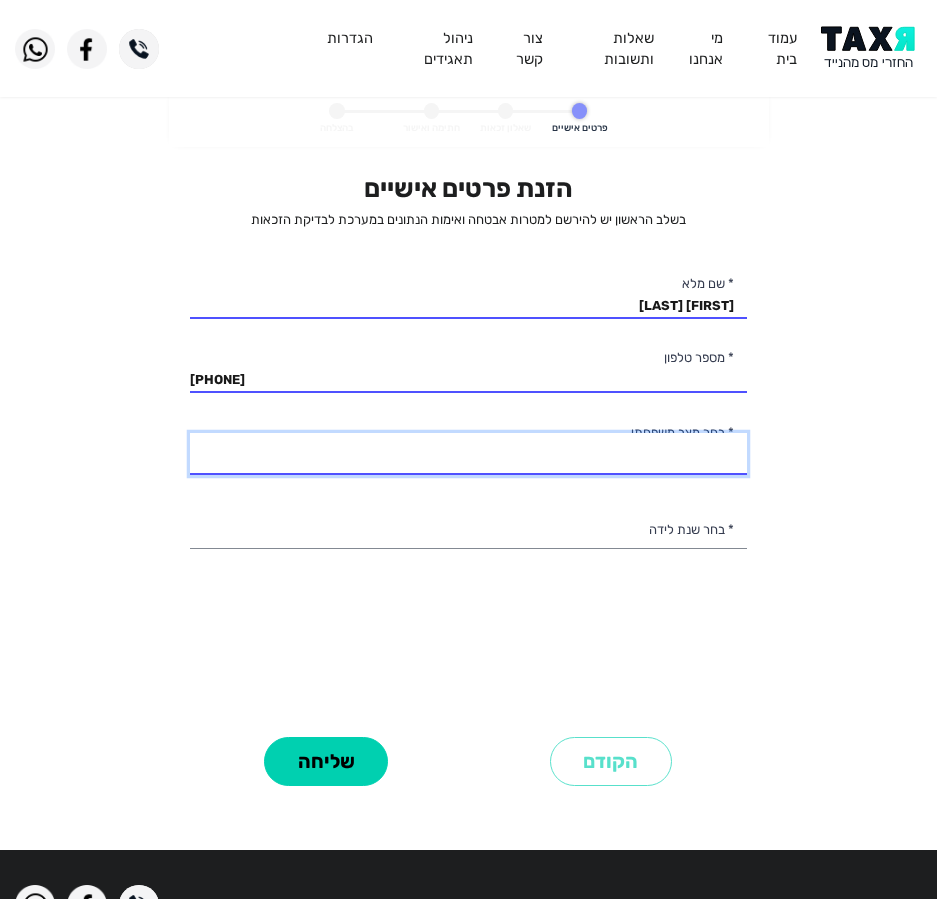 click on "רווק/ה נשוי/אה גרוש/ה אלמן/נה" at bounding box center (468, 454) 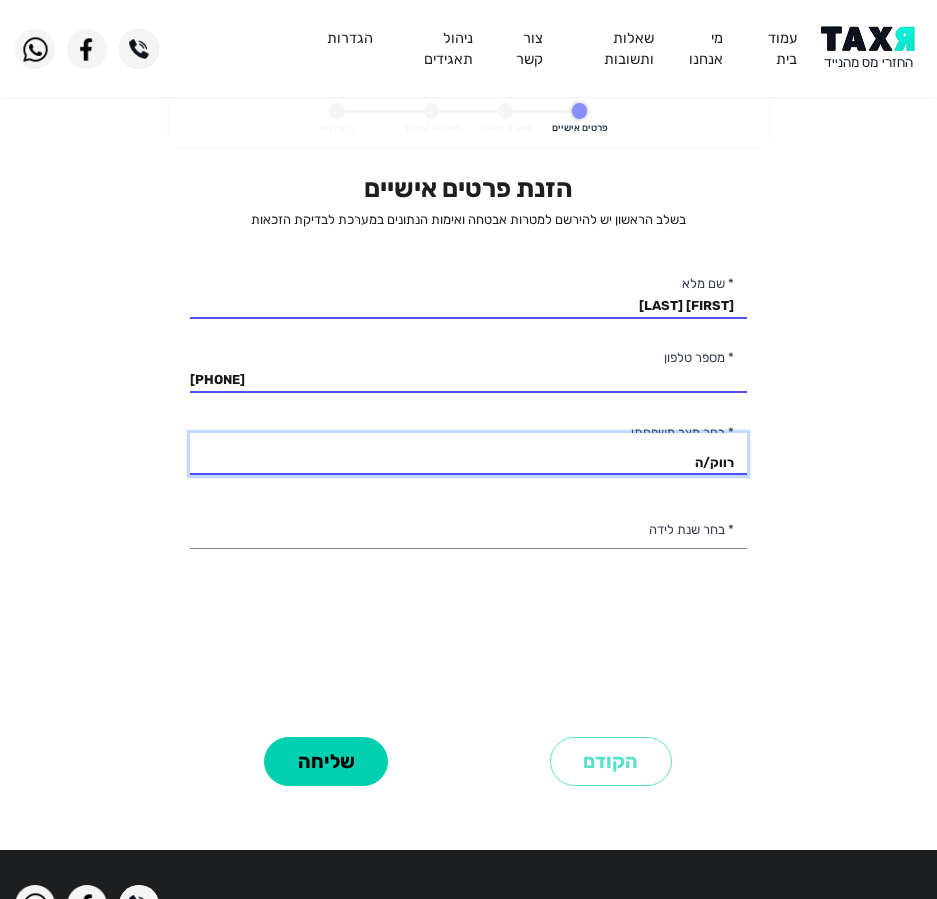 click on "רווק/ה נשוי/אה גרוש/ה אלמן/נה" at bounding box center (468, 454) 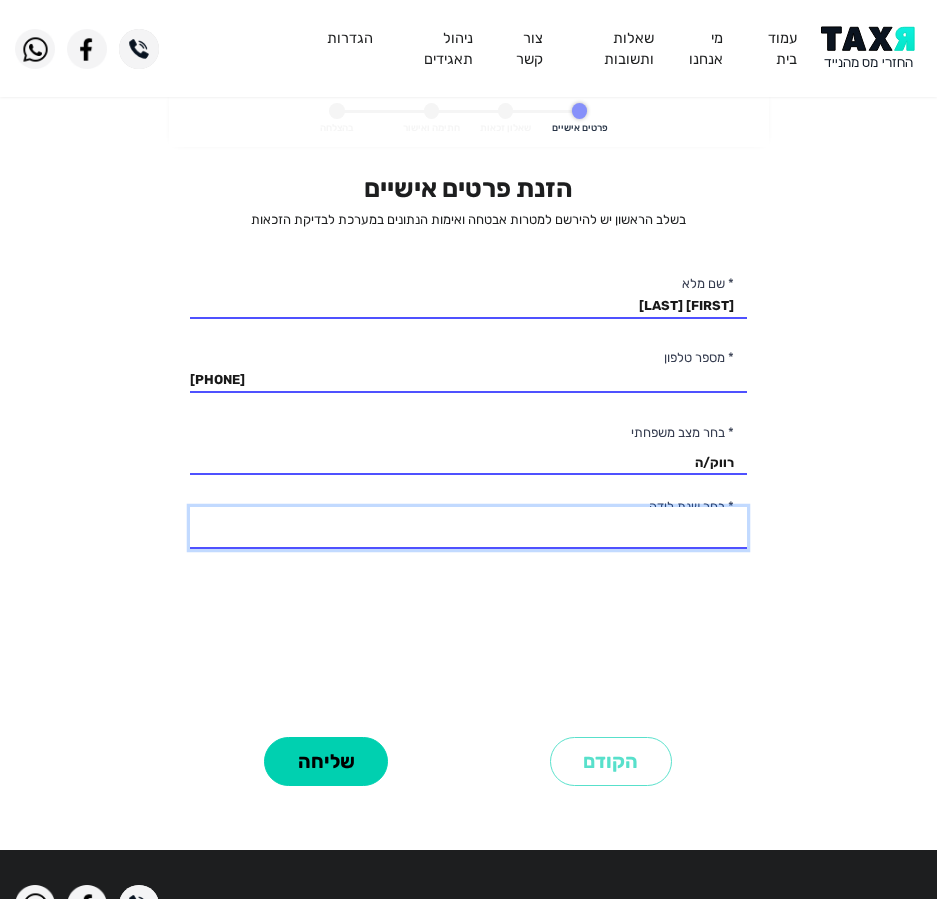 click on "2003 2002 2001 2000 1999 1998 1997 1996 1995 1994 1993 1992 1991 1990 1989 1988 1987 1986 1985 1984 1983 1982 1981 1980 1979 1978 1977 1976 1975 1974 1973 1972 1971 1970 1969 1968 1967 1966 1965 1964 1963 1962 1961 1960 1959 1958 1957 1956 1955 1954 1953 1952 1951 1950 1949 1948 1947 1946 1945" at bounding box center (468, 528) 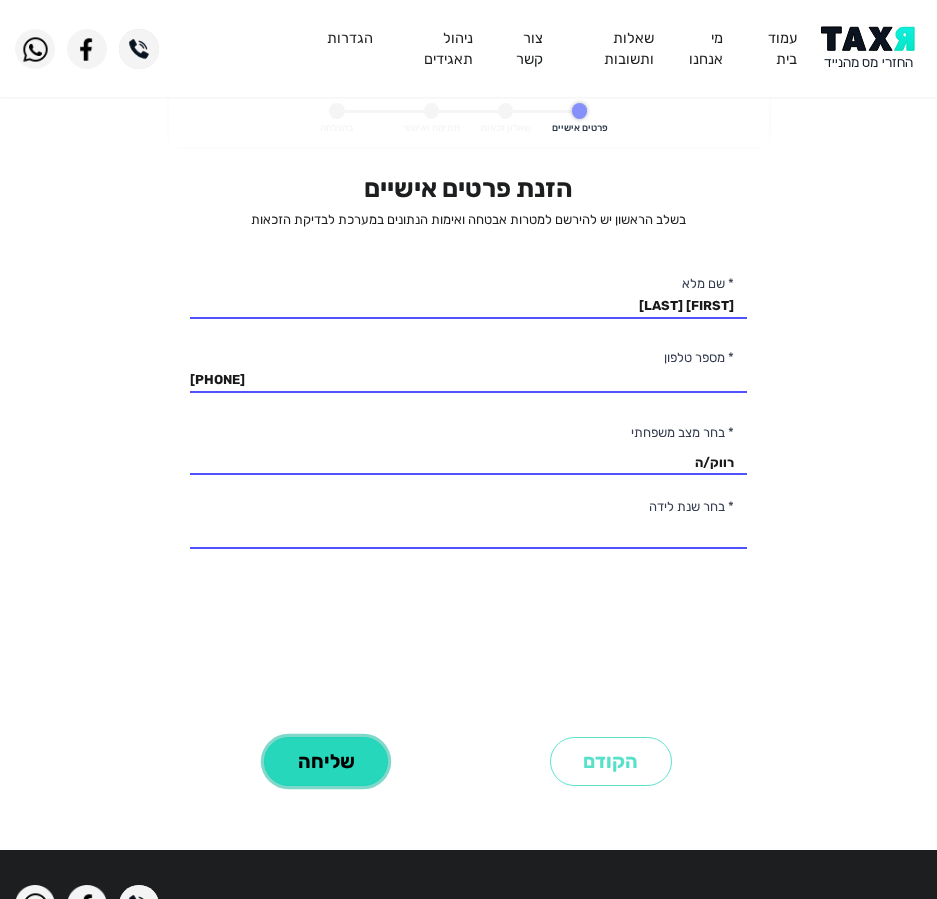 click on "שליחה" at bounding box center (326, 761) 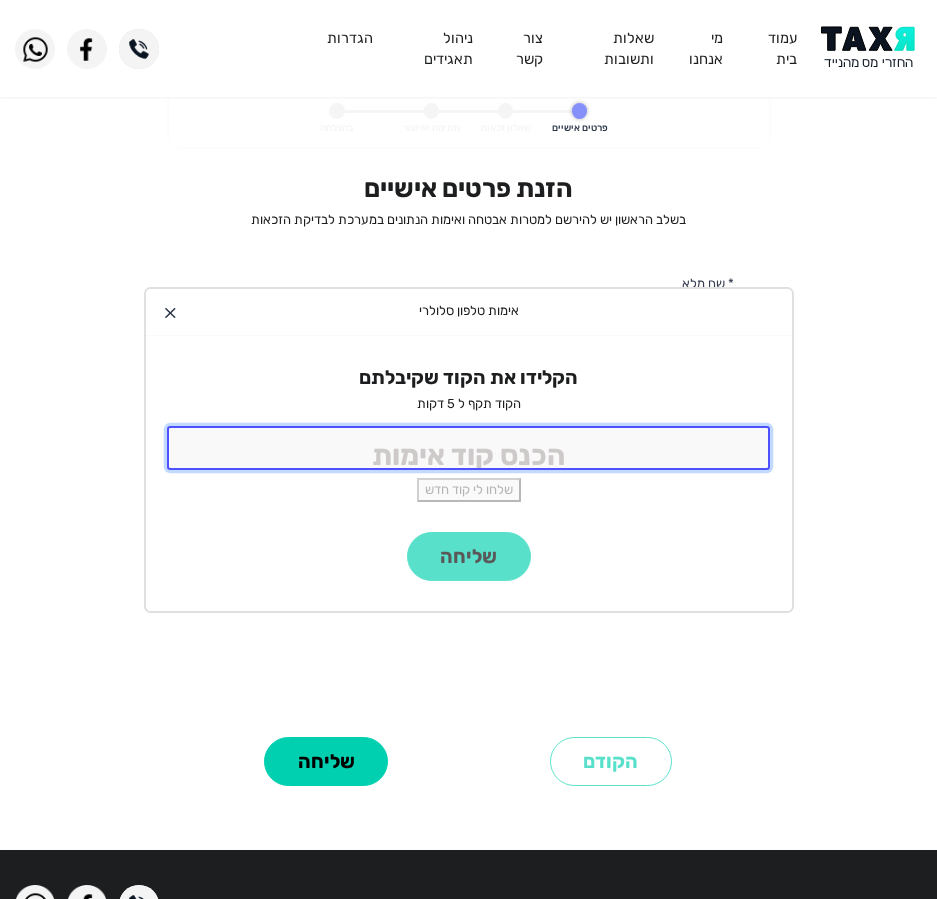 click 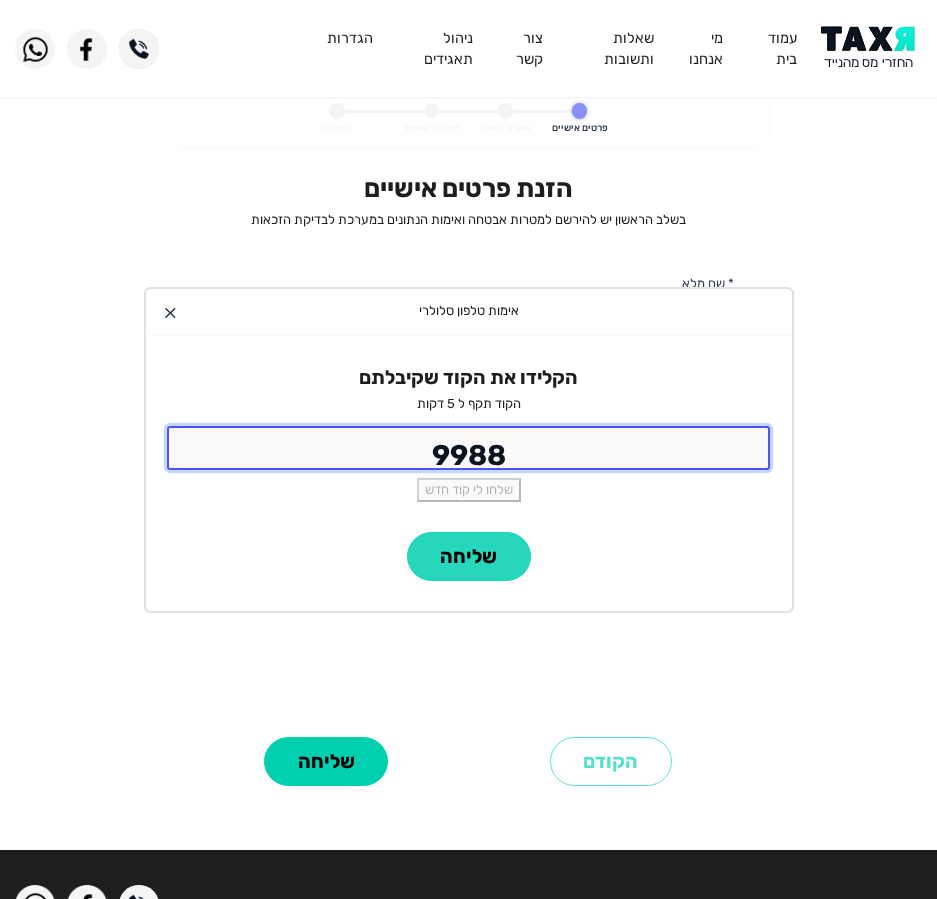 type on "9988" 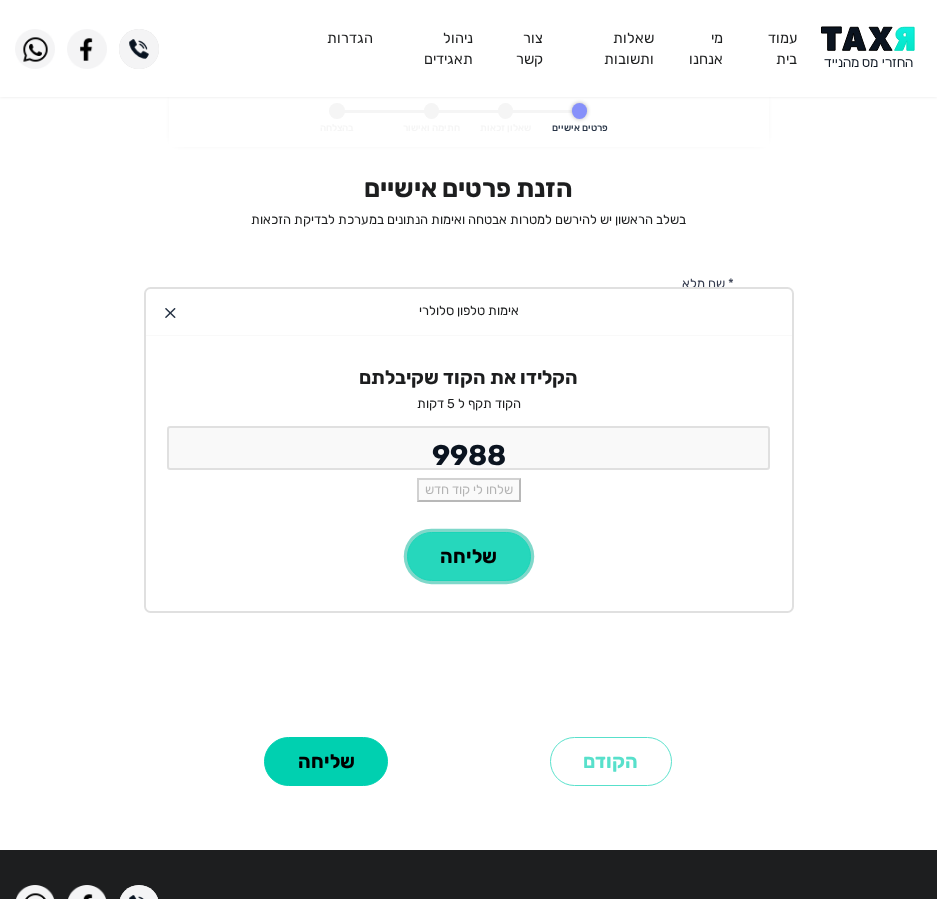 click on "שליחה" 